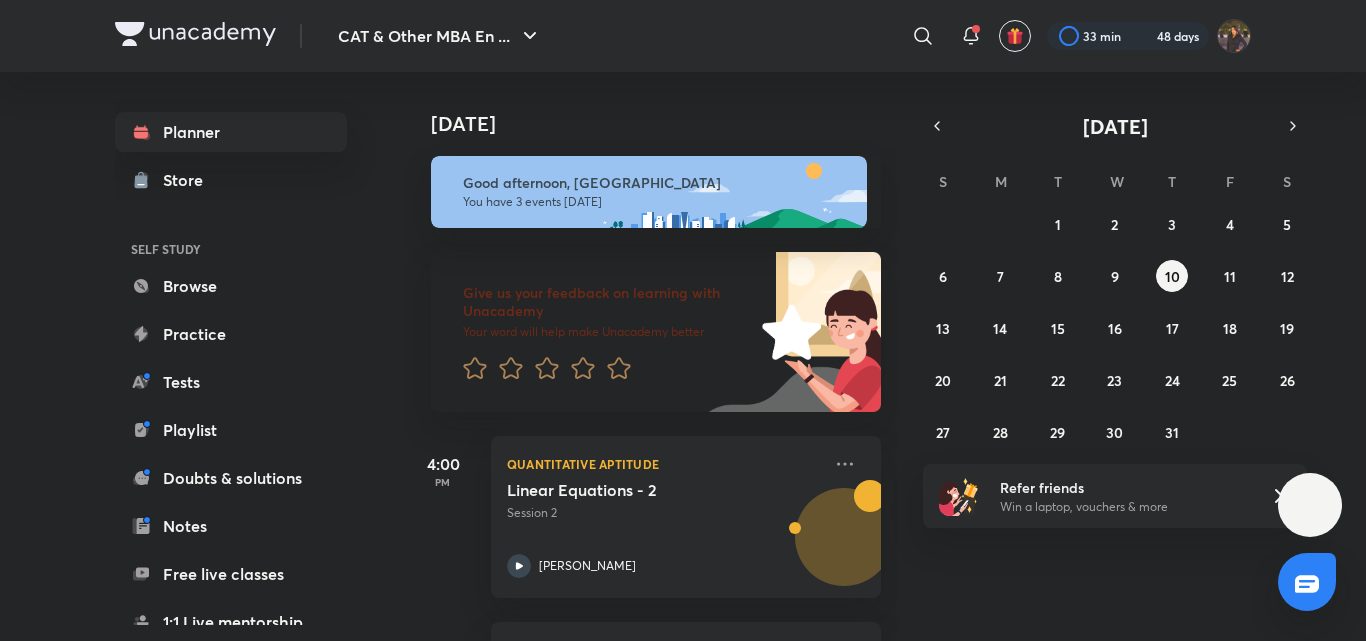 scroll, scrollTop: 0, scrollLeft: 0, axis: both 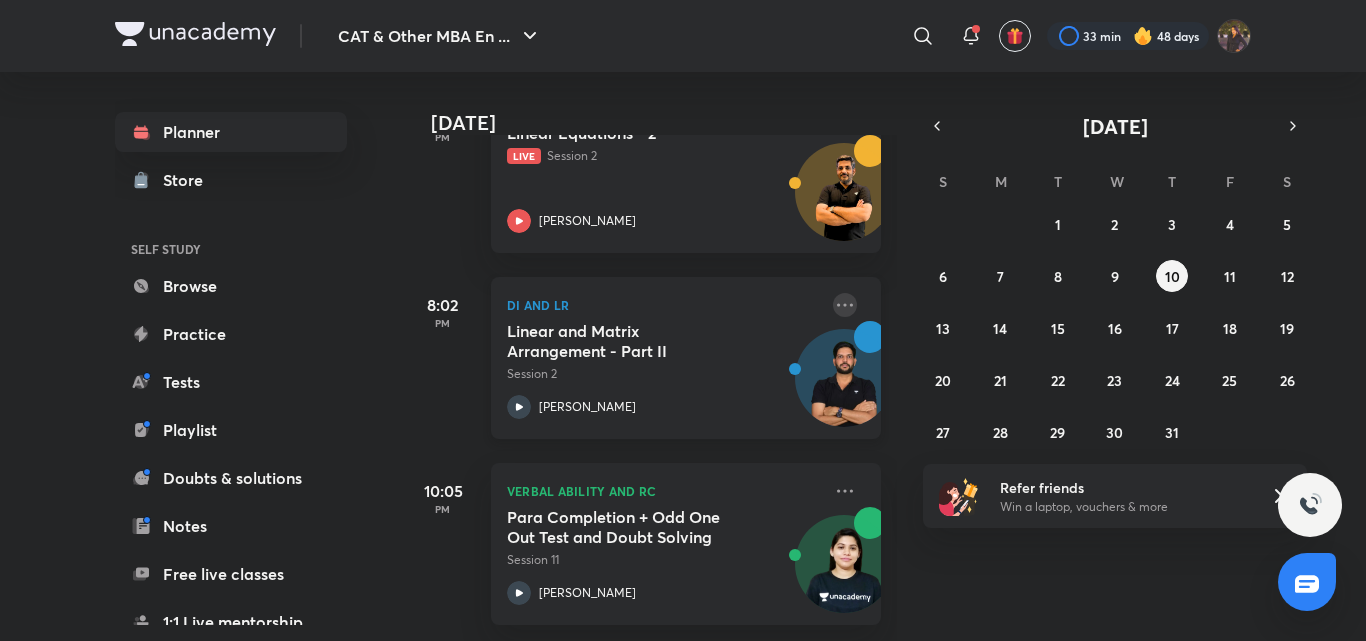 click 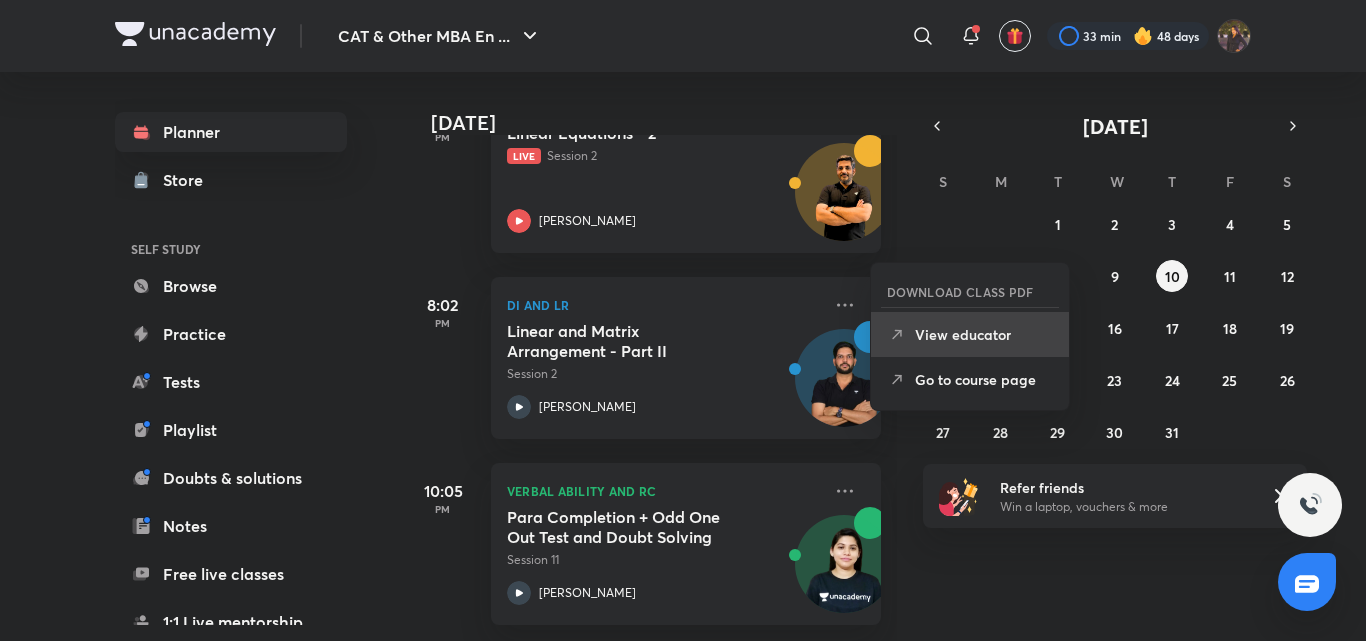 click on "View educator" at bounding box center (970, 334) 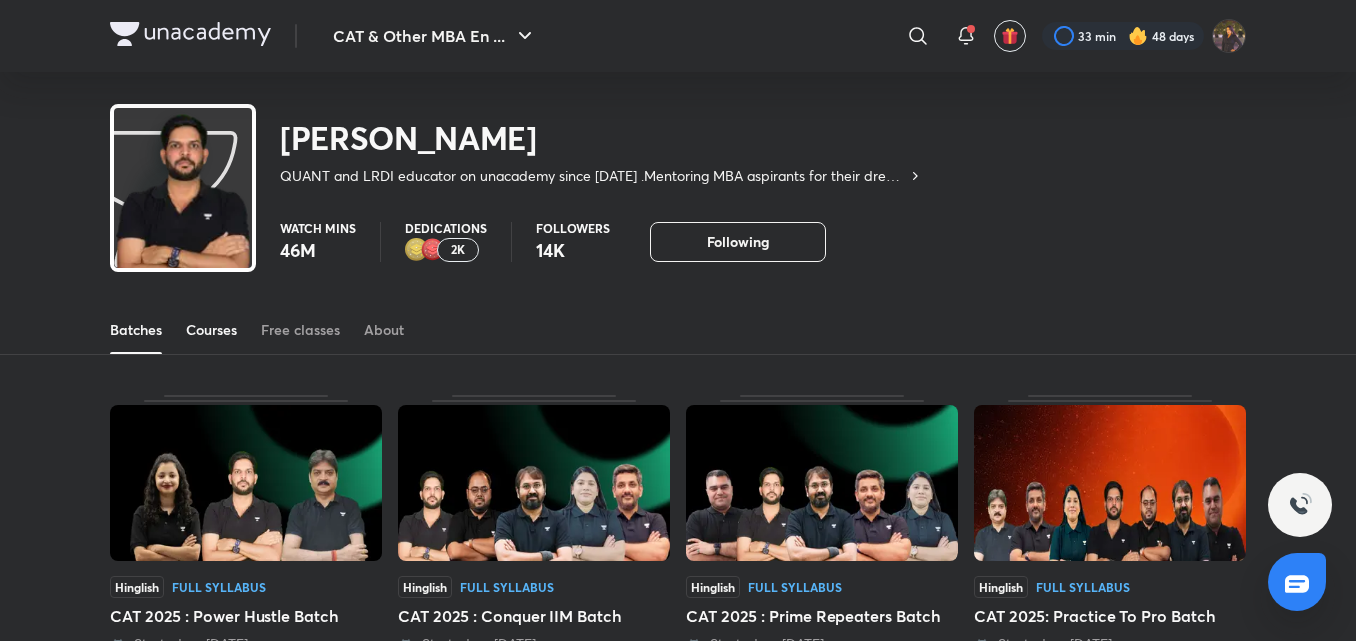 click on "Courses" at bounding box center (211, 330) 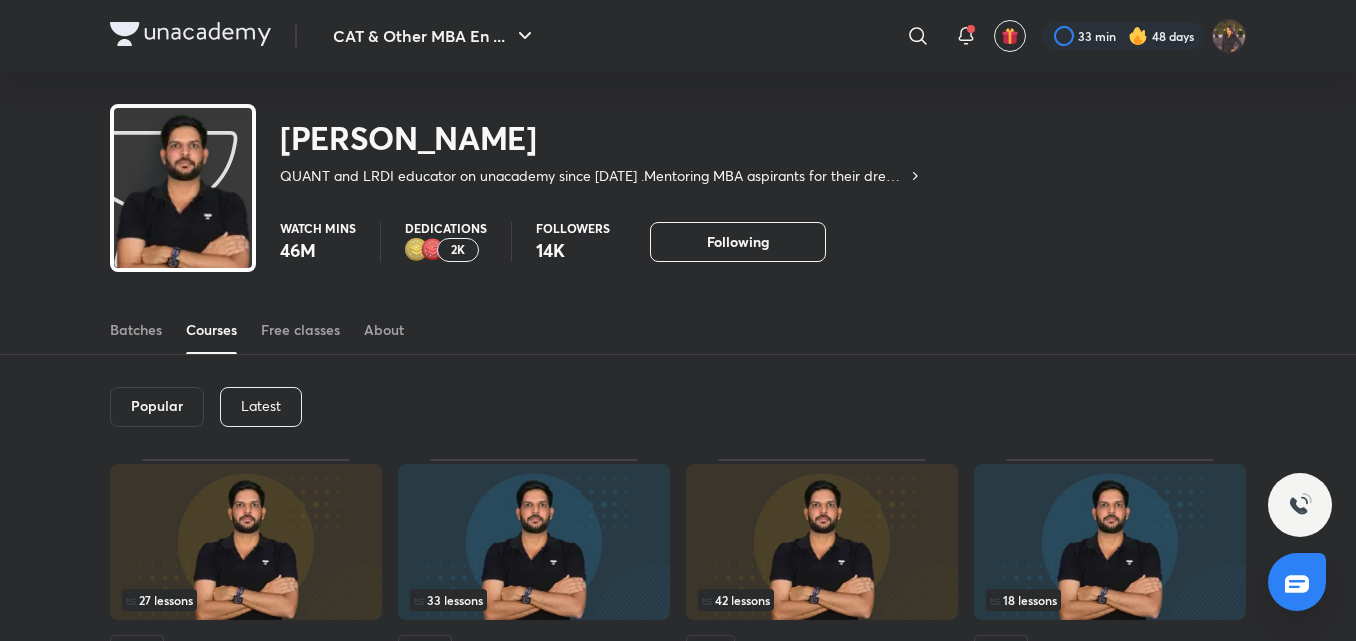 click on "Latest" at bounding box center (261, 407) 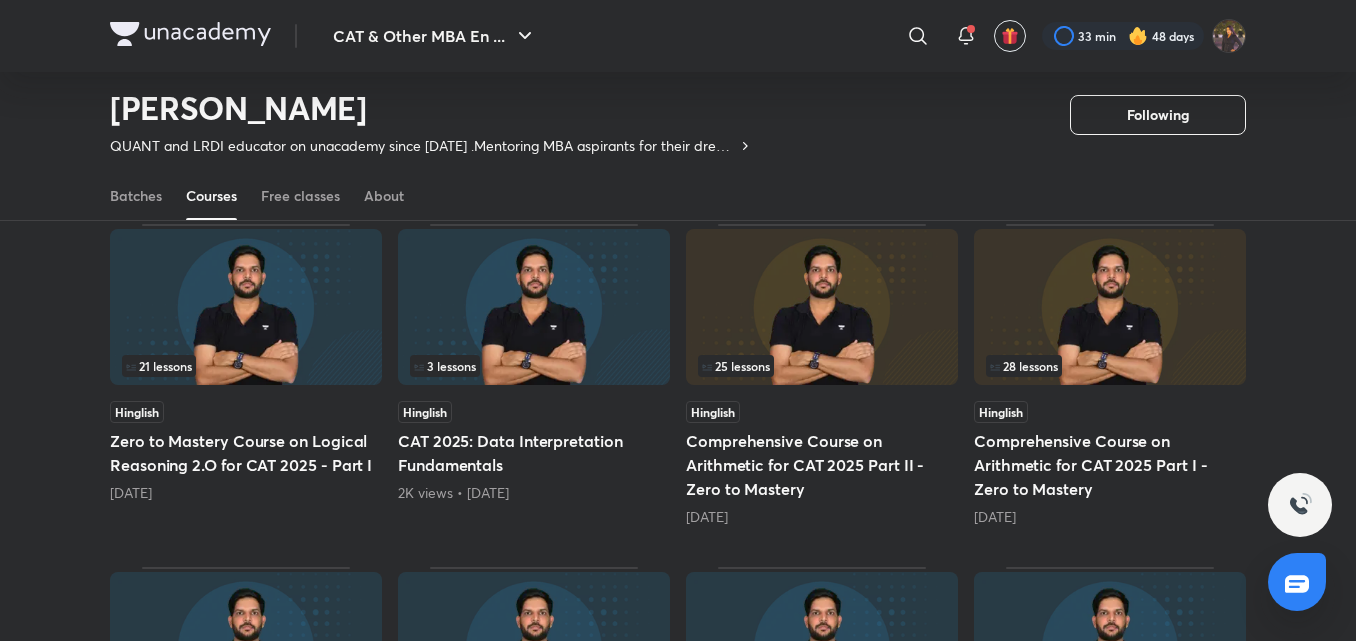 scroll, scrollTop: 1051, scrollLeft: 0, axis: vertical 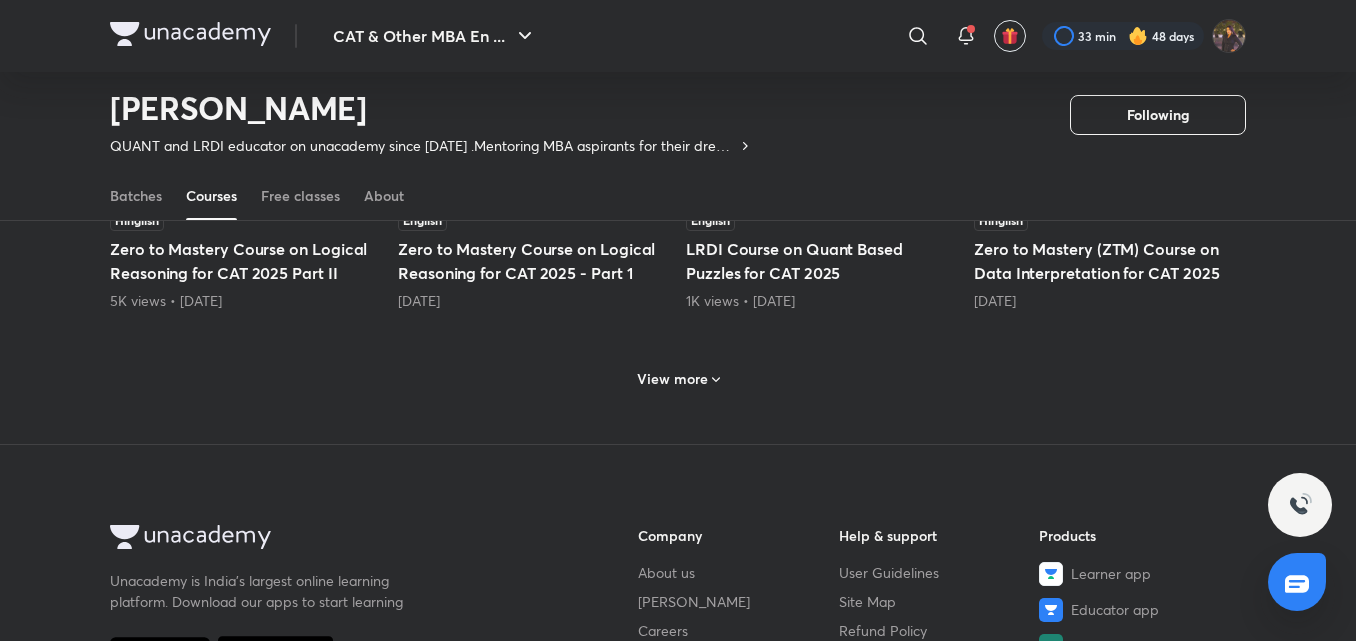 click on "View more" at bounding box center [672, 379] 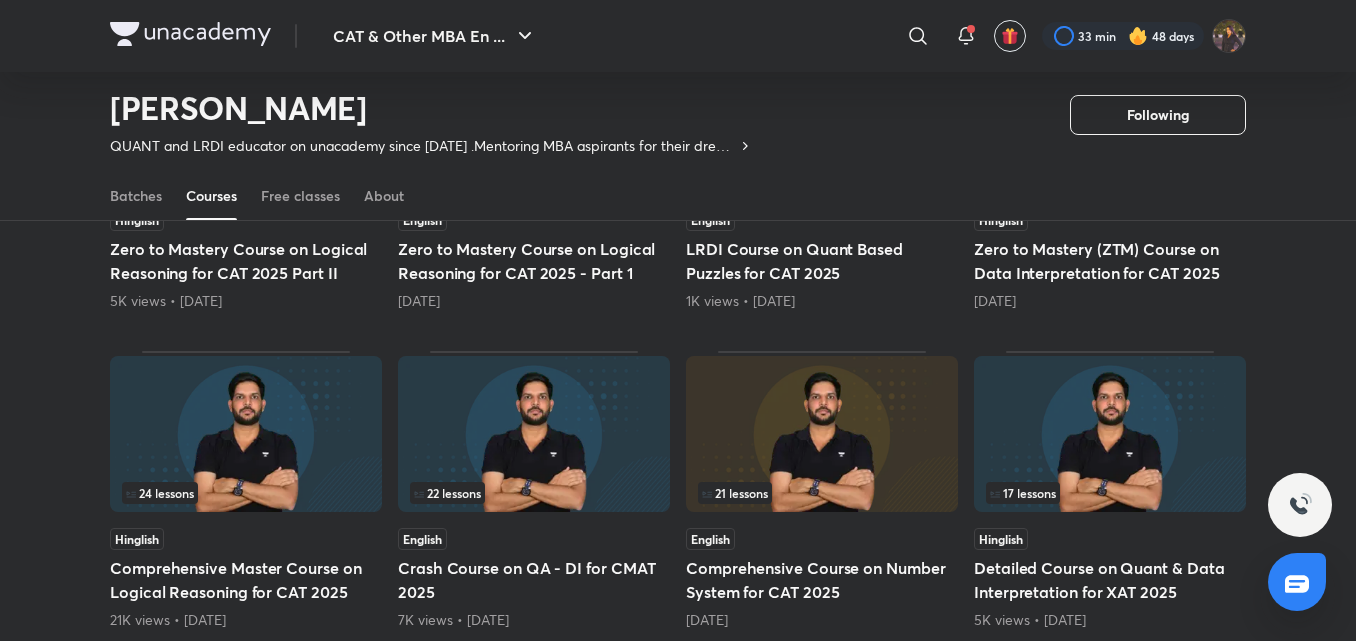 scroll, scrollTop: 0, scrollLeft: 0, axis: both 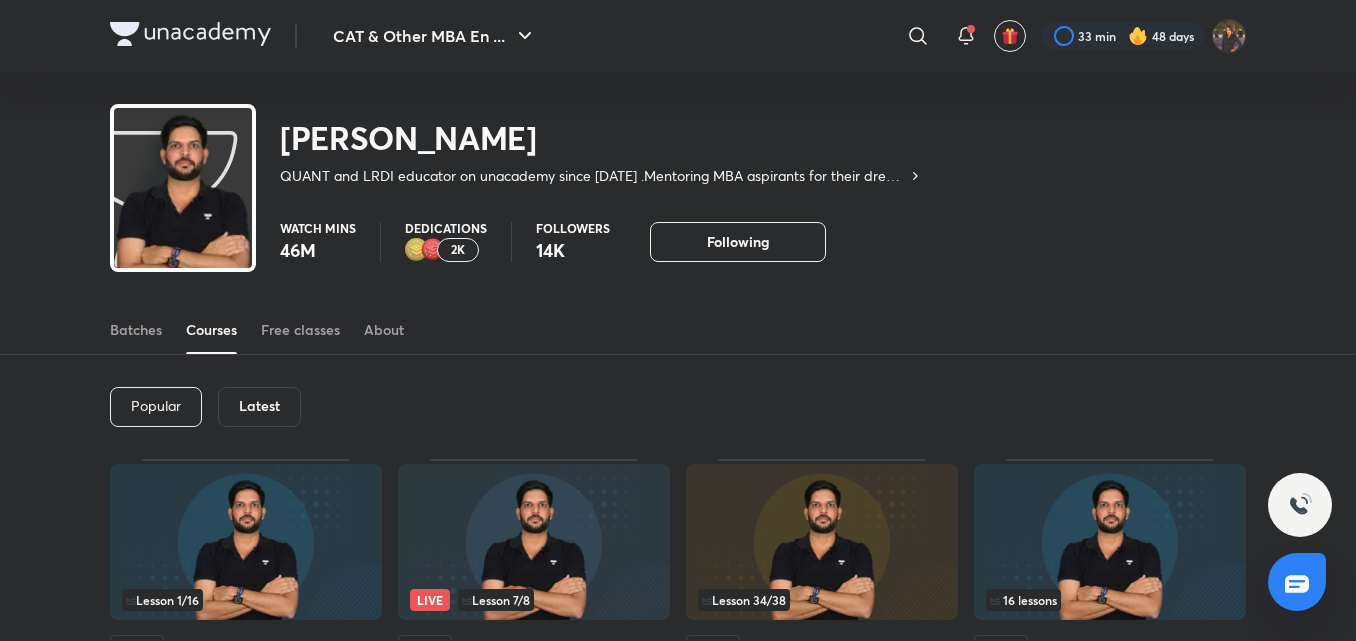click at bounding box center (534, 542) 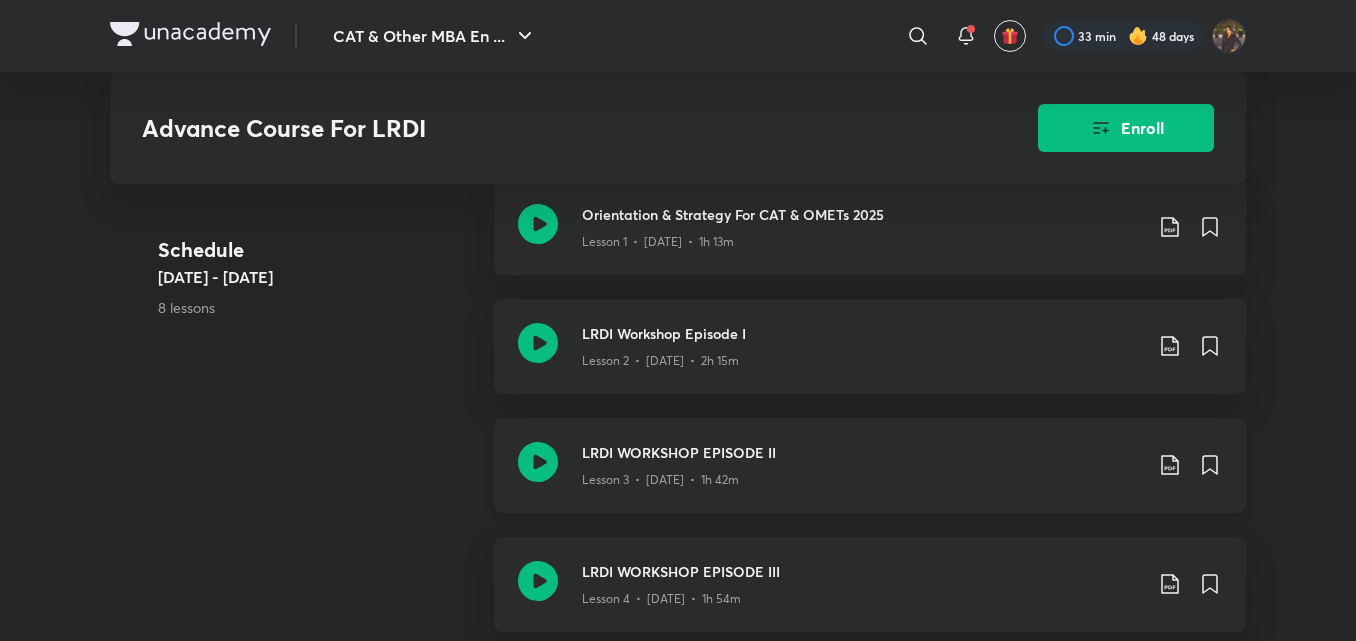 scroll, scrollTop: 1600, scrollLeft: 0, axis: vertical 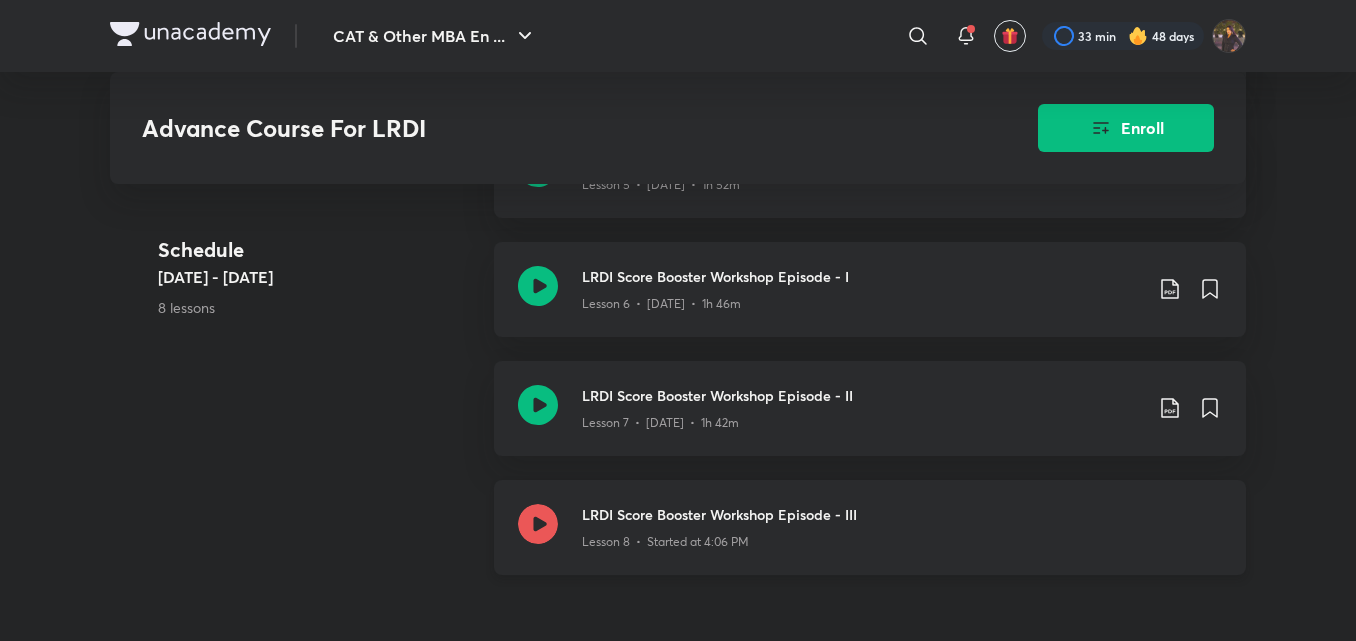 click 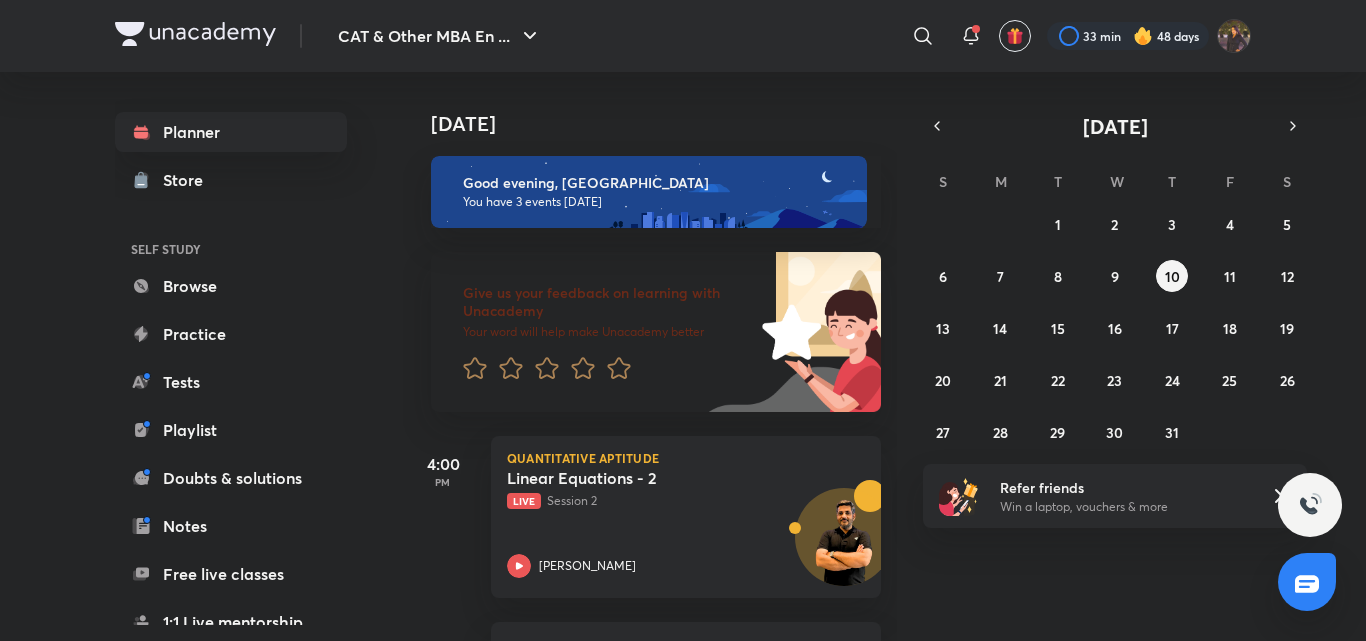scroll, scrollTop: 0, scrollLeft: 0, axis: both 